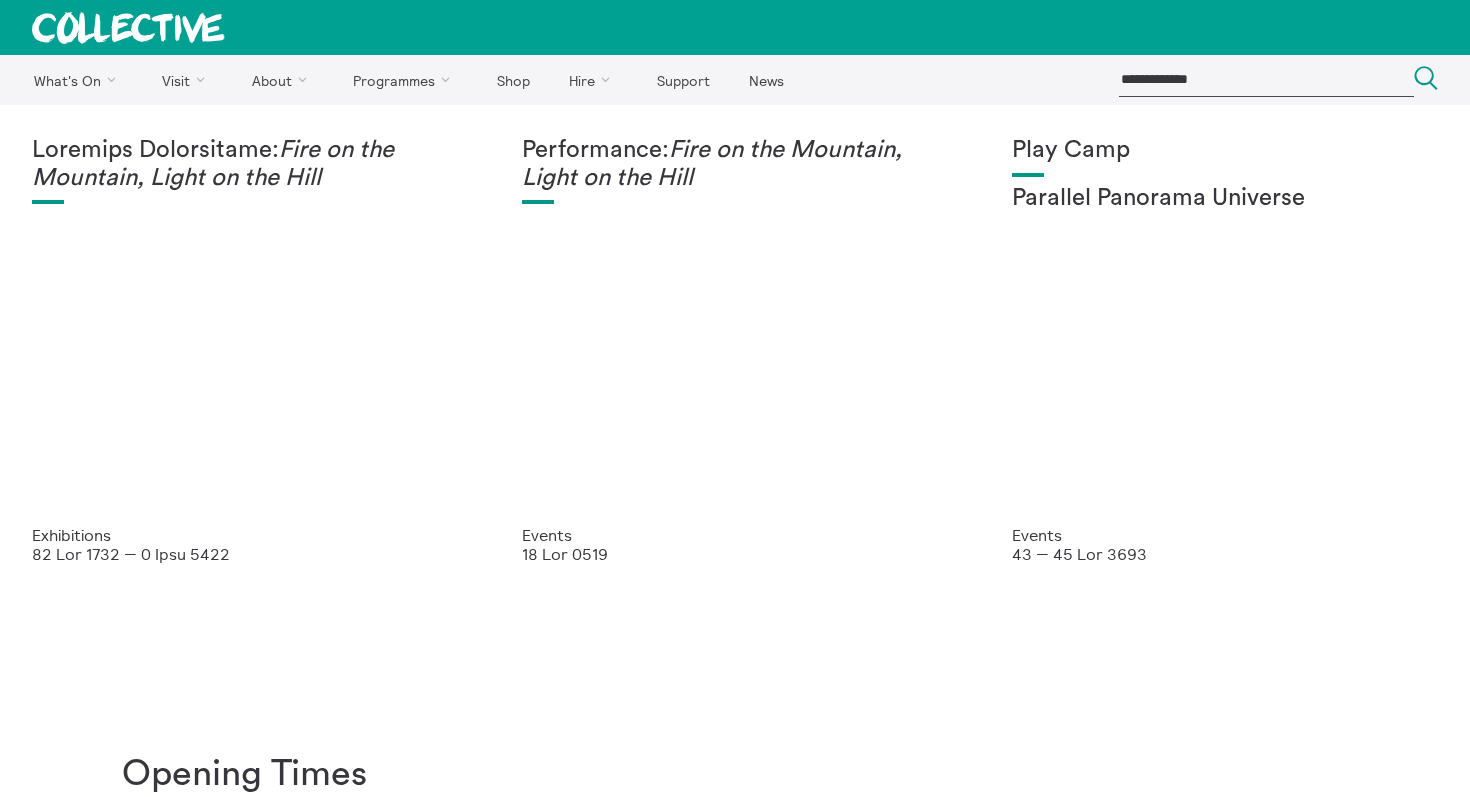 scroll, scrollTop: 0, scrollLeft: 0, axis: both 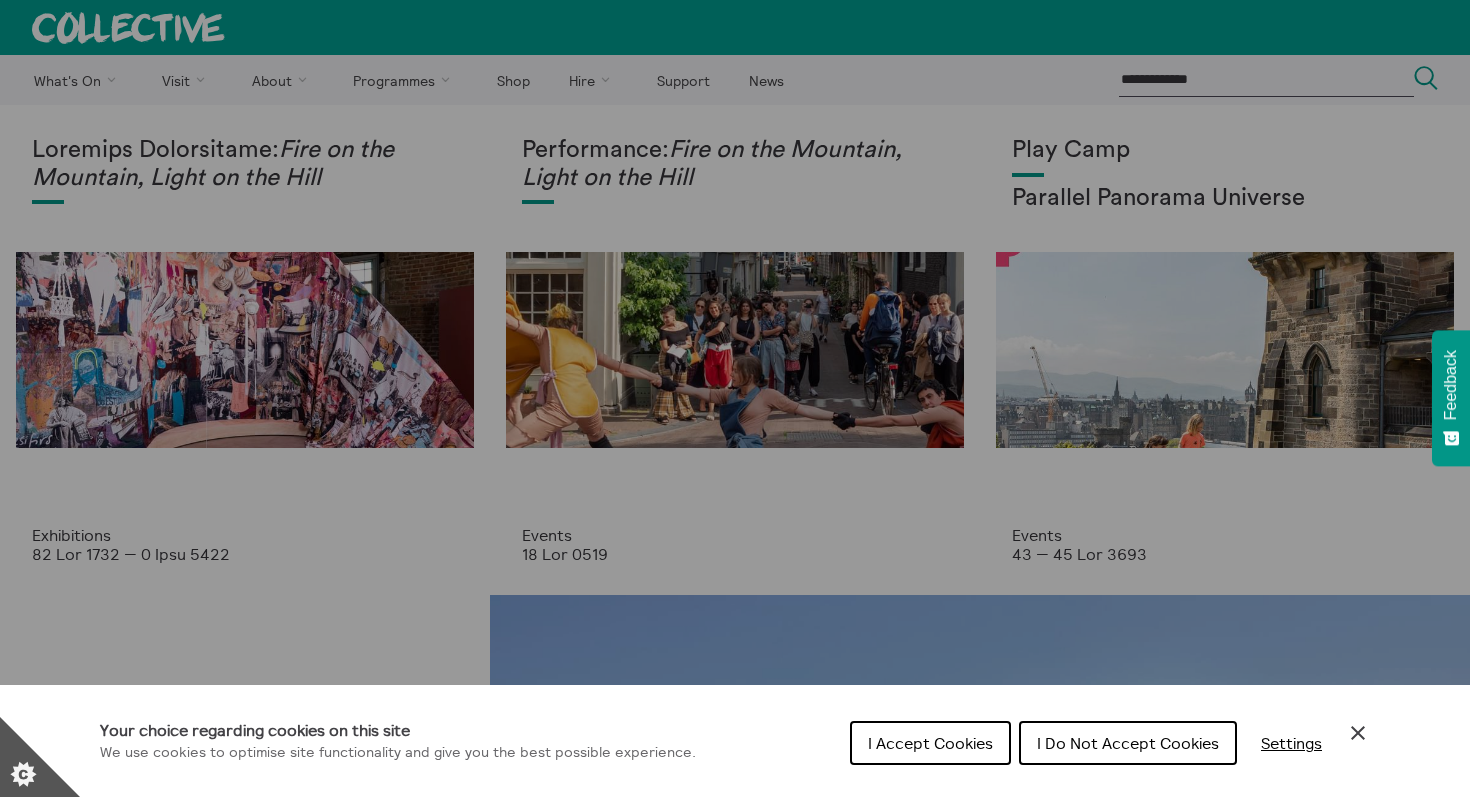 click on "I Accept Cookies" at bounding box center [930, 743] 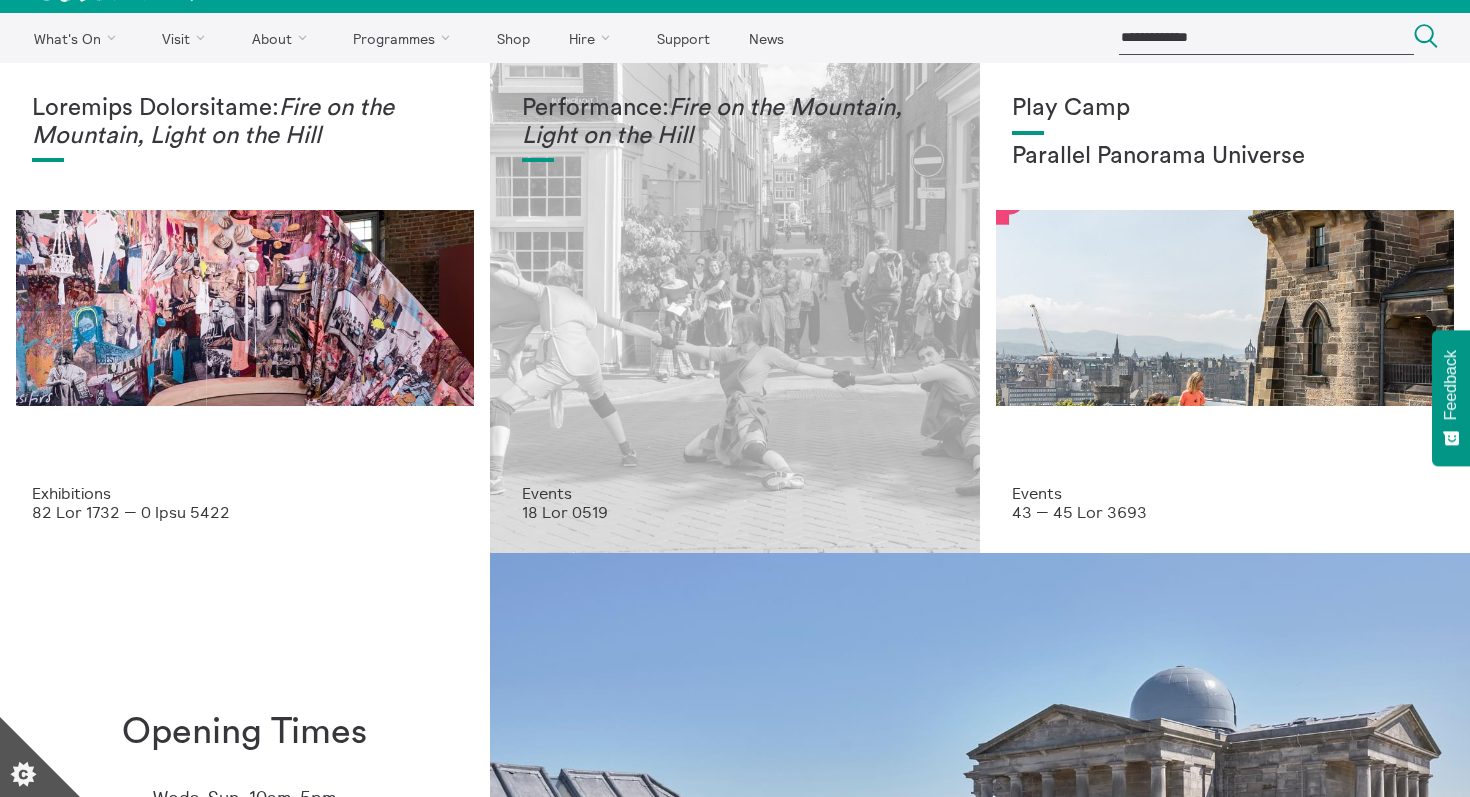 scroll, scrollTop: 0, scrollLeft: 0, axis: both 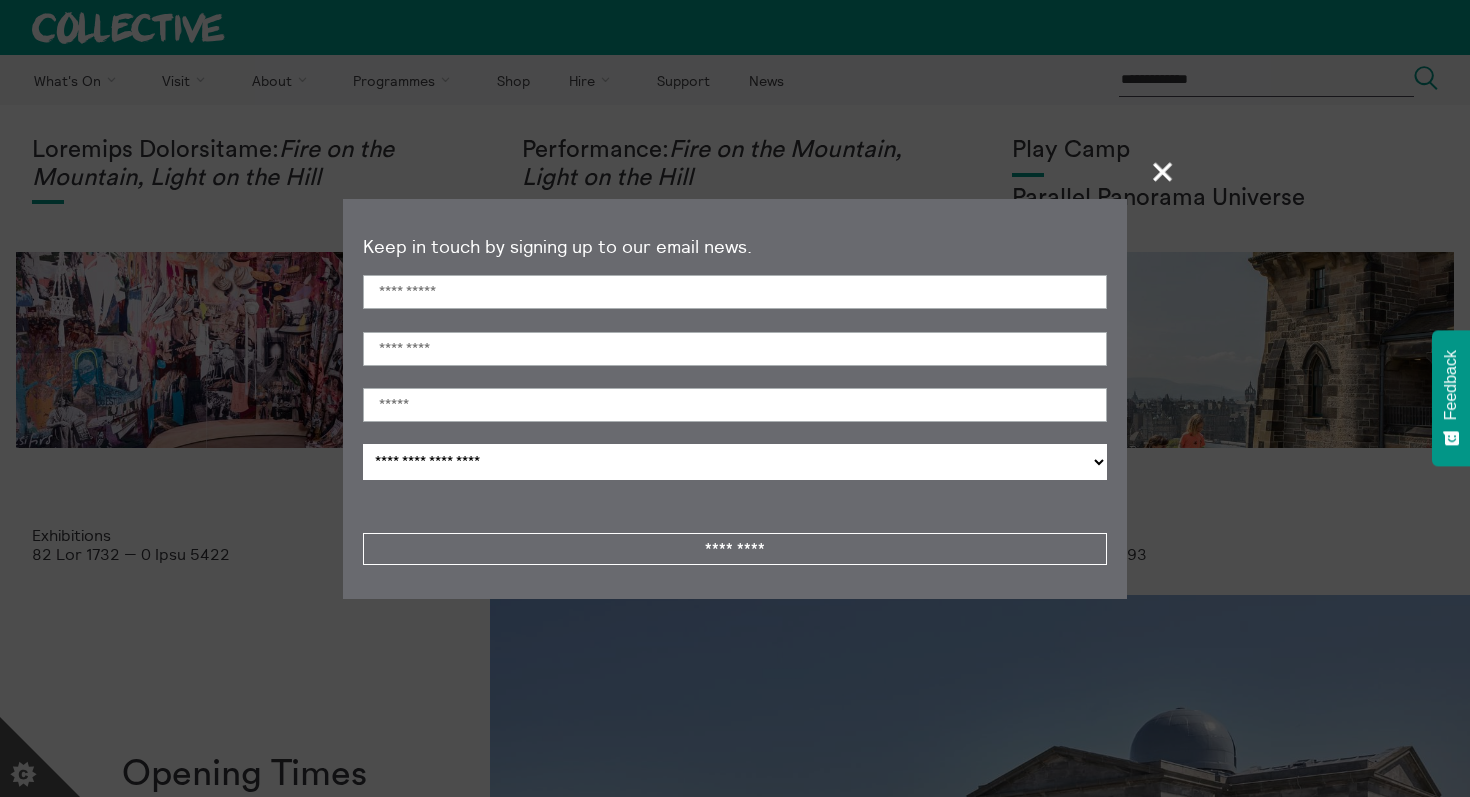 click on "**********" at bounding box center (735, 398) 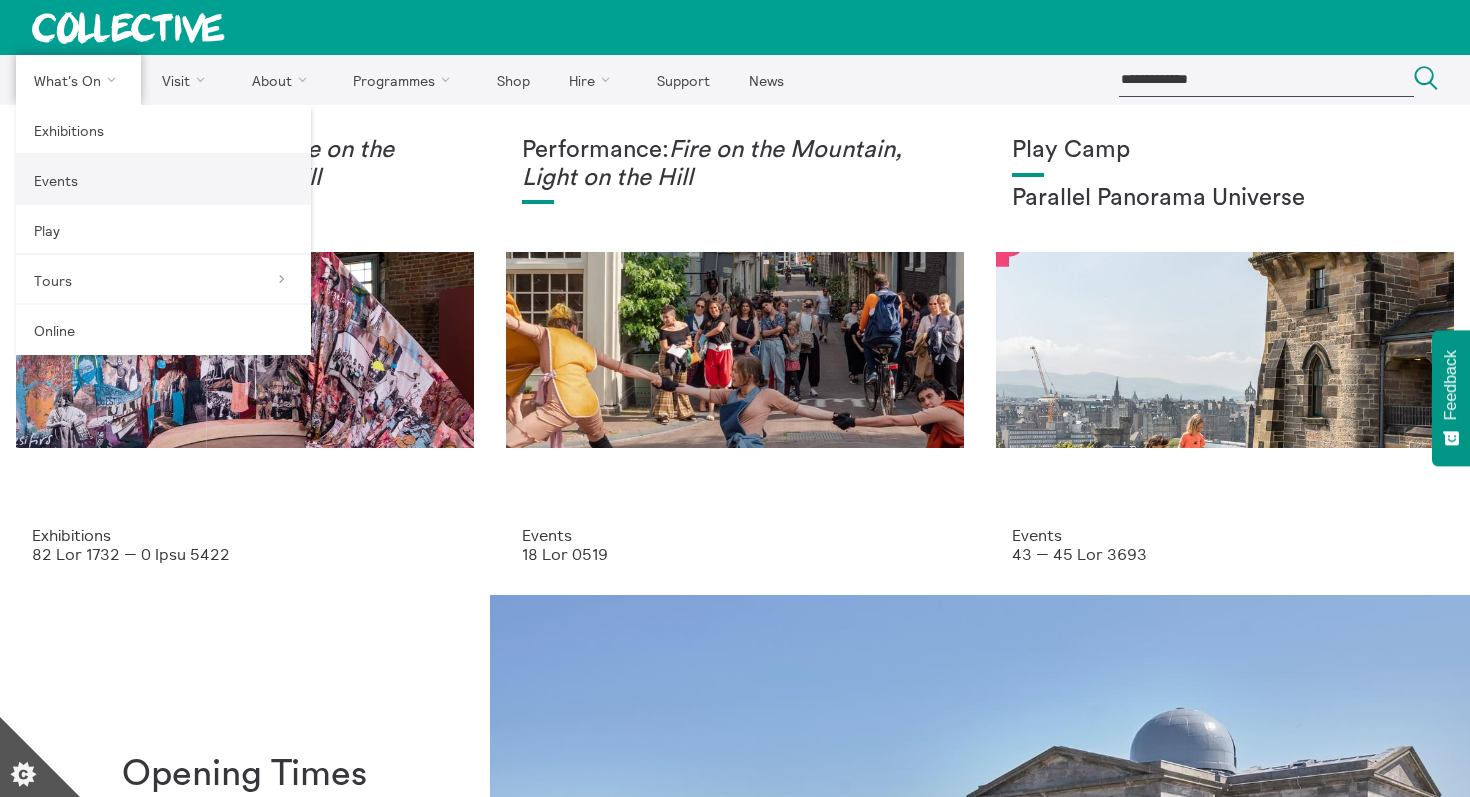 click on "Events" at bounding box center [163, 180] 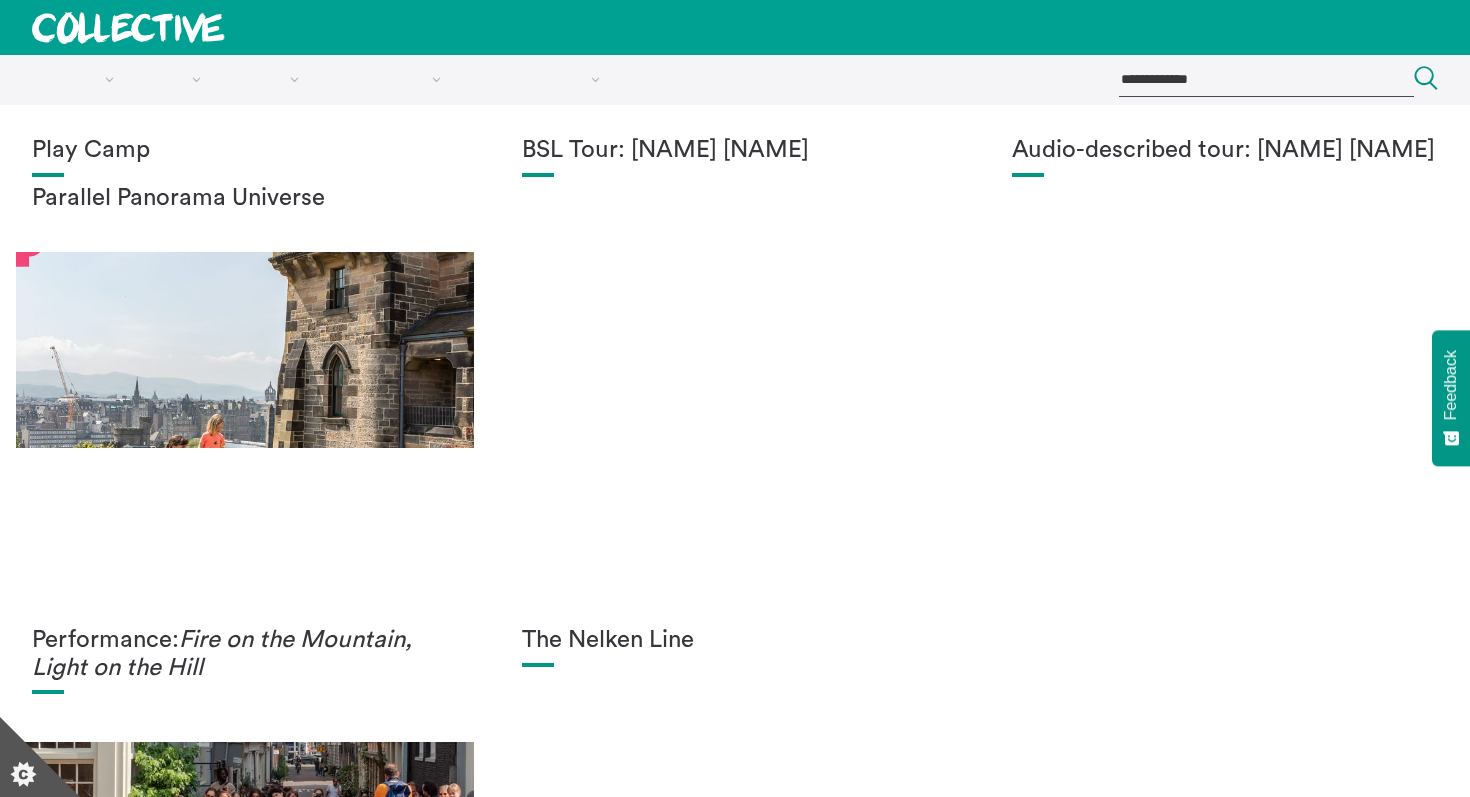 scroll, scrollTop: 137, scrollLeft: 0, axis: vertical 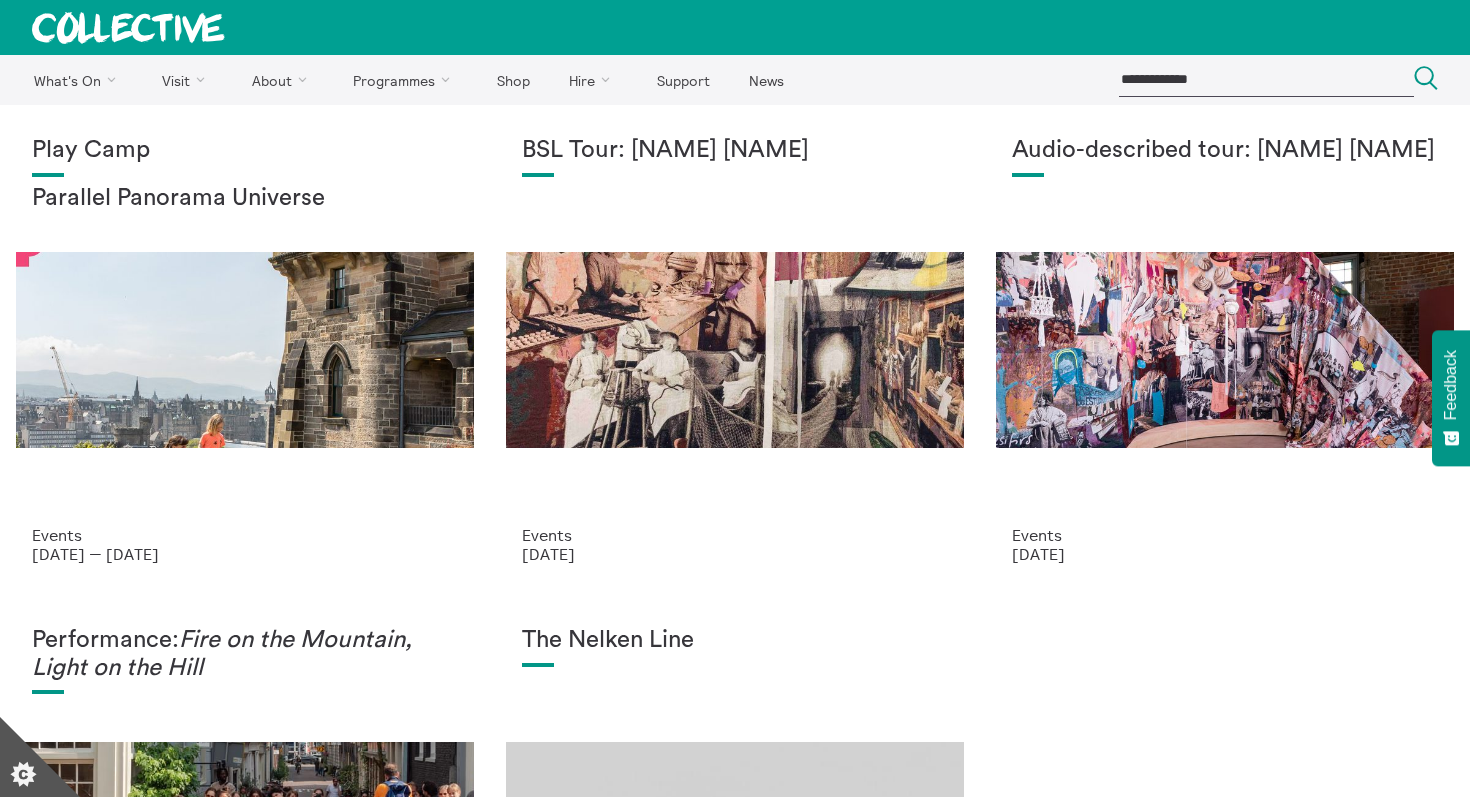 click at bounding box center (1266, 79) 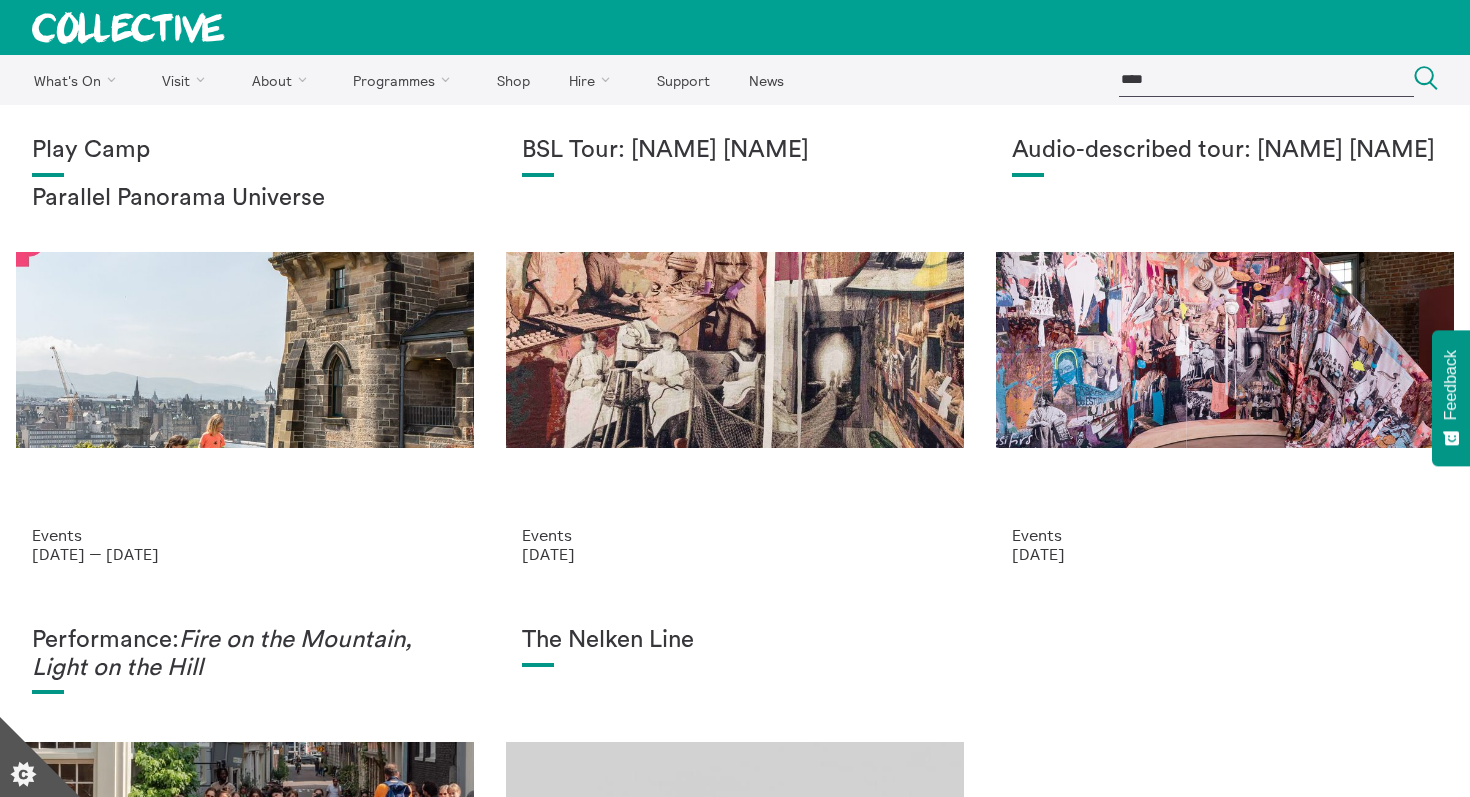 type on "****" 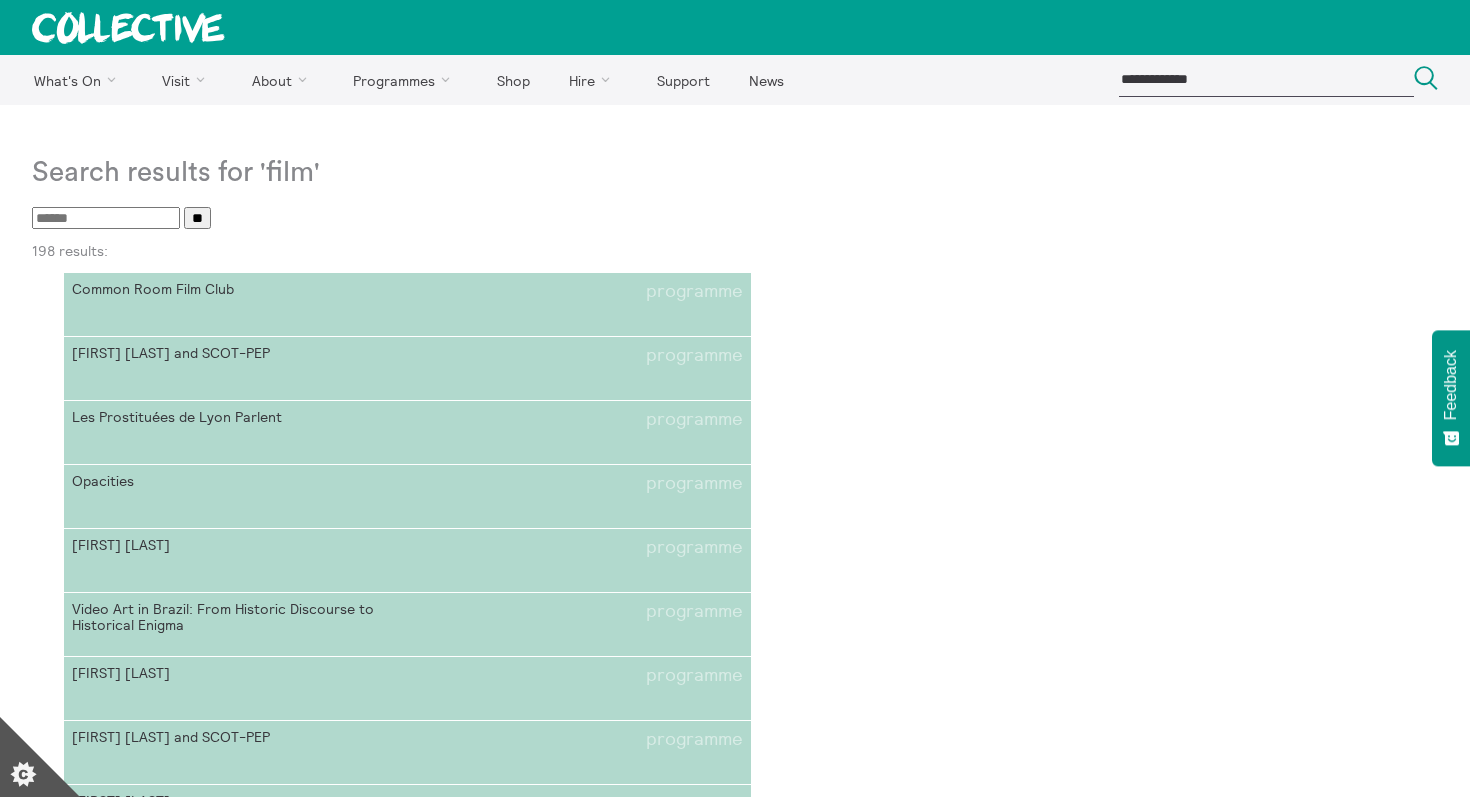 scroll, scrollTop: 0, scrollLeft: 0, axis: both 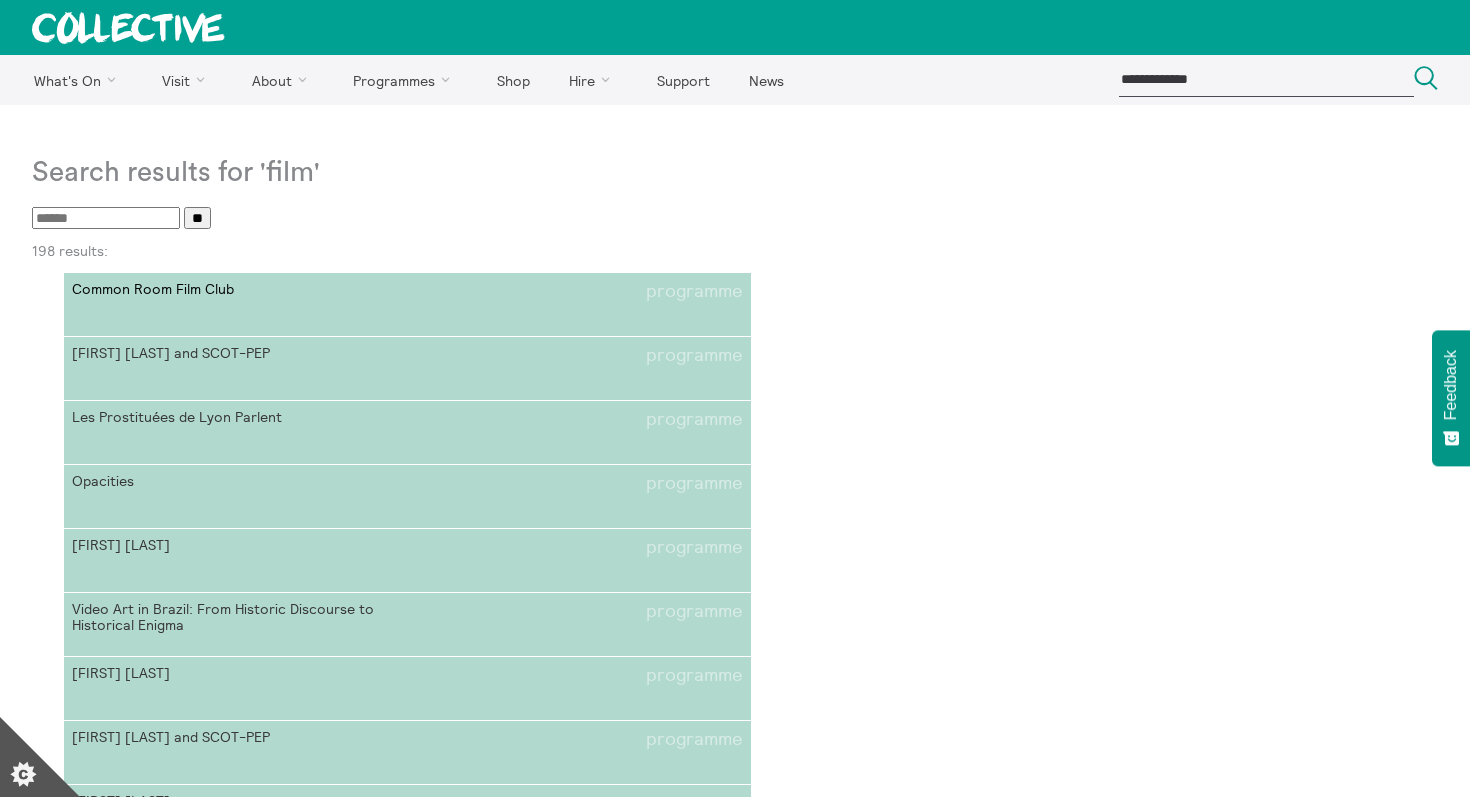 click on "Common Room Film Club" at bounding box center [240, 291] 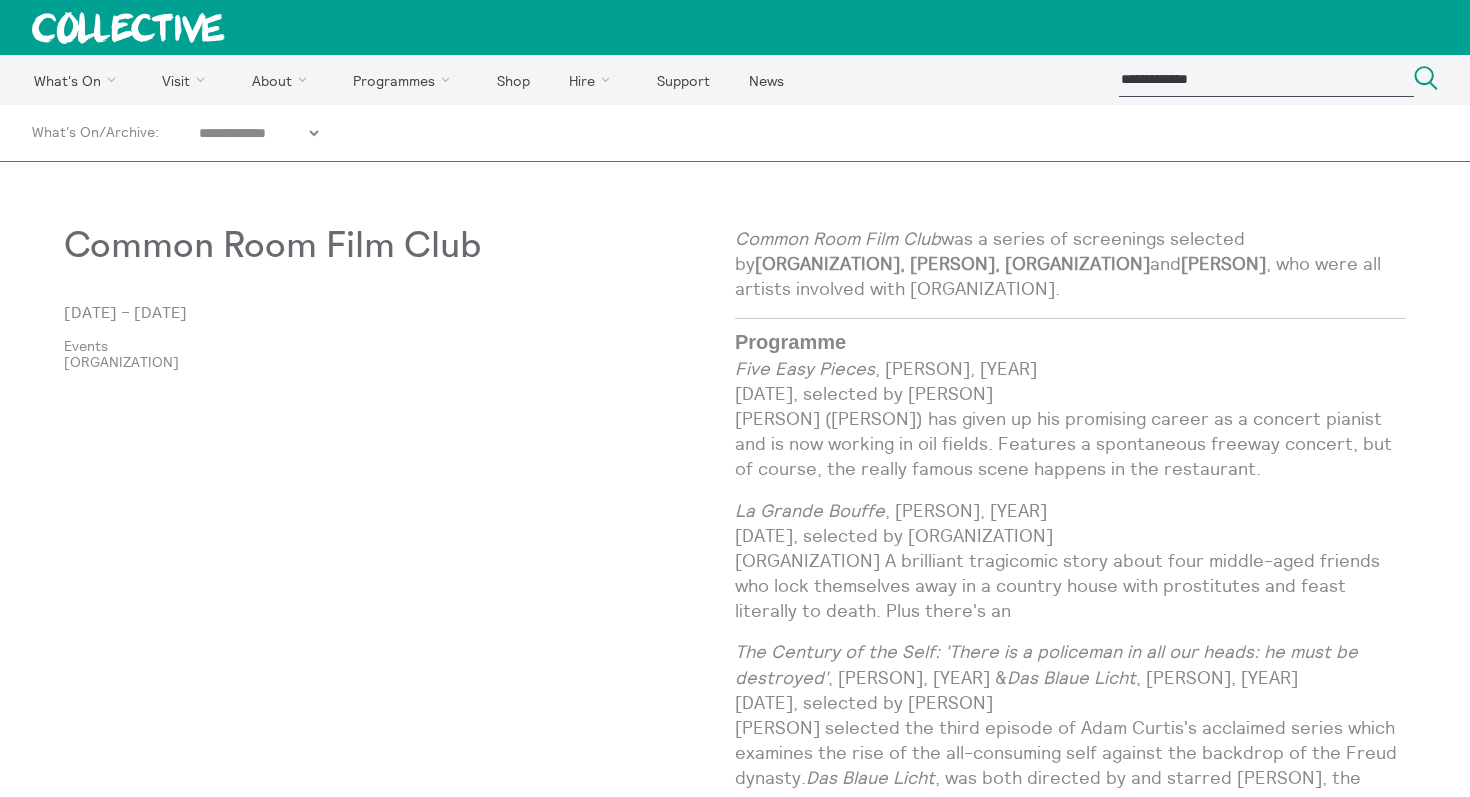 scroll, scrollTop: 0, scrollLeft: 0, axis: both 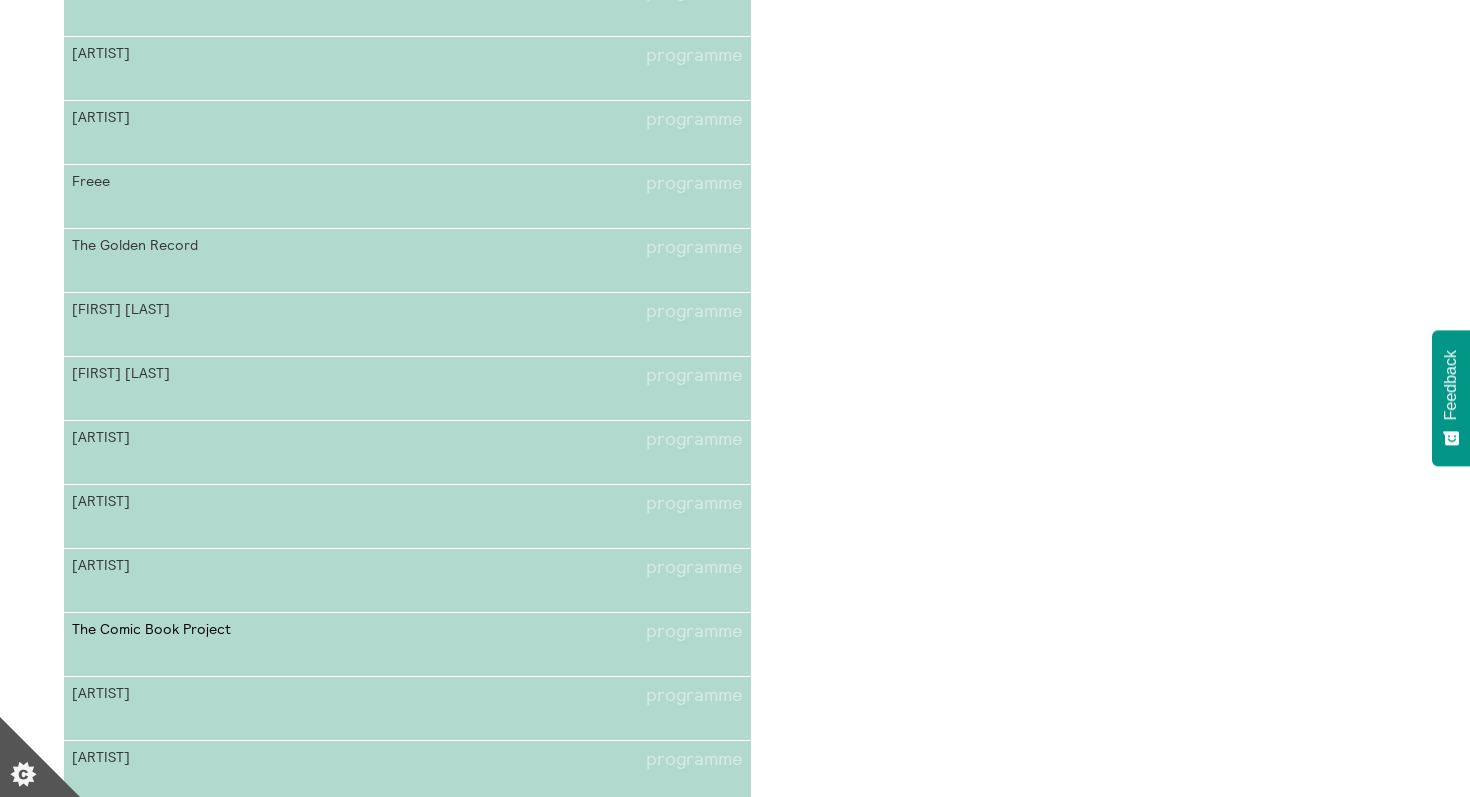 click on "The Comic Book Project programme" at bounding box center (407, 645) 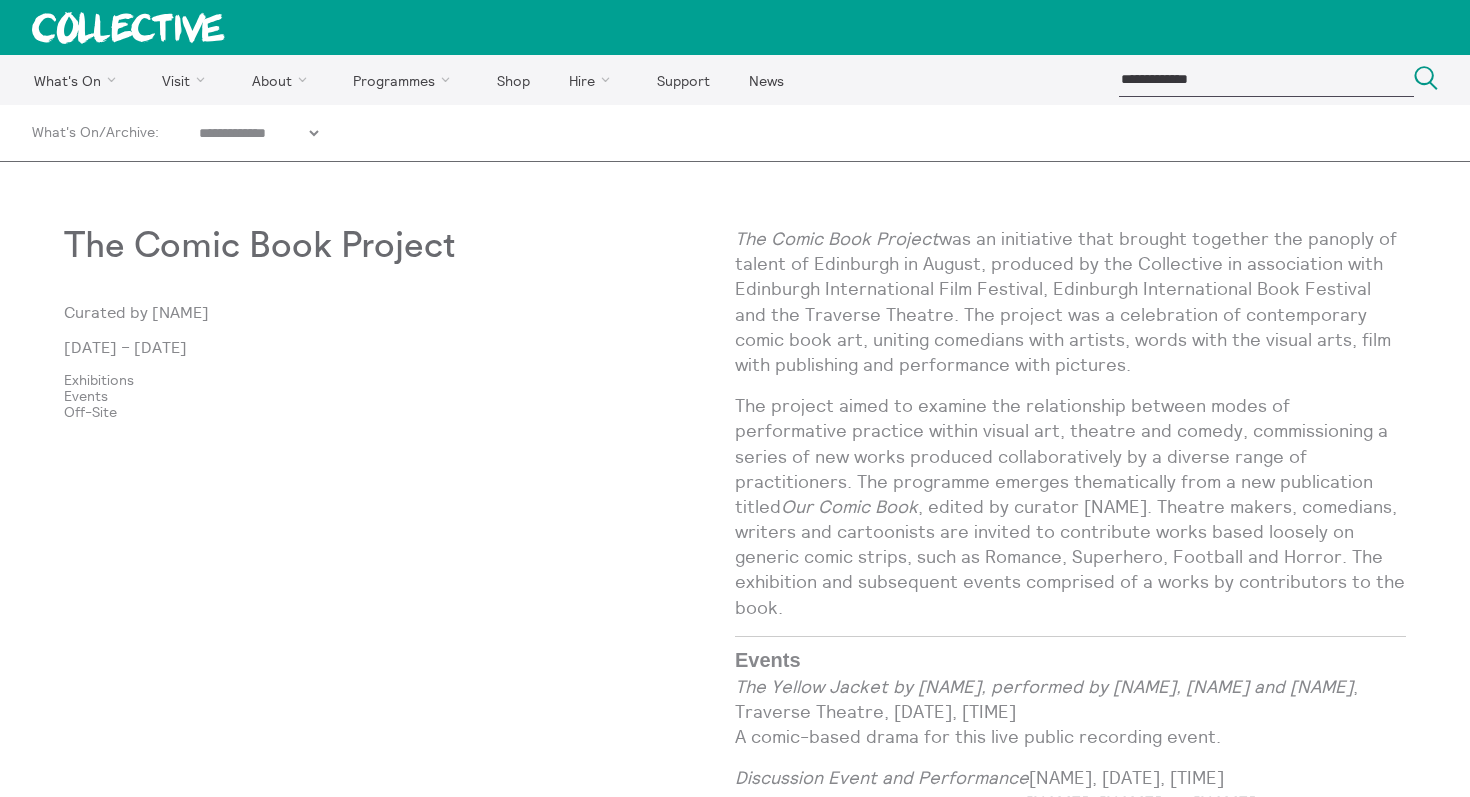 scroll, scrollTop: 0, scrollLeft: 0, axis: both 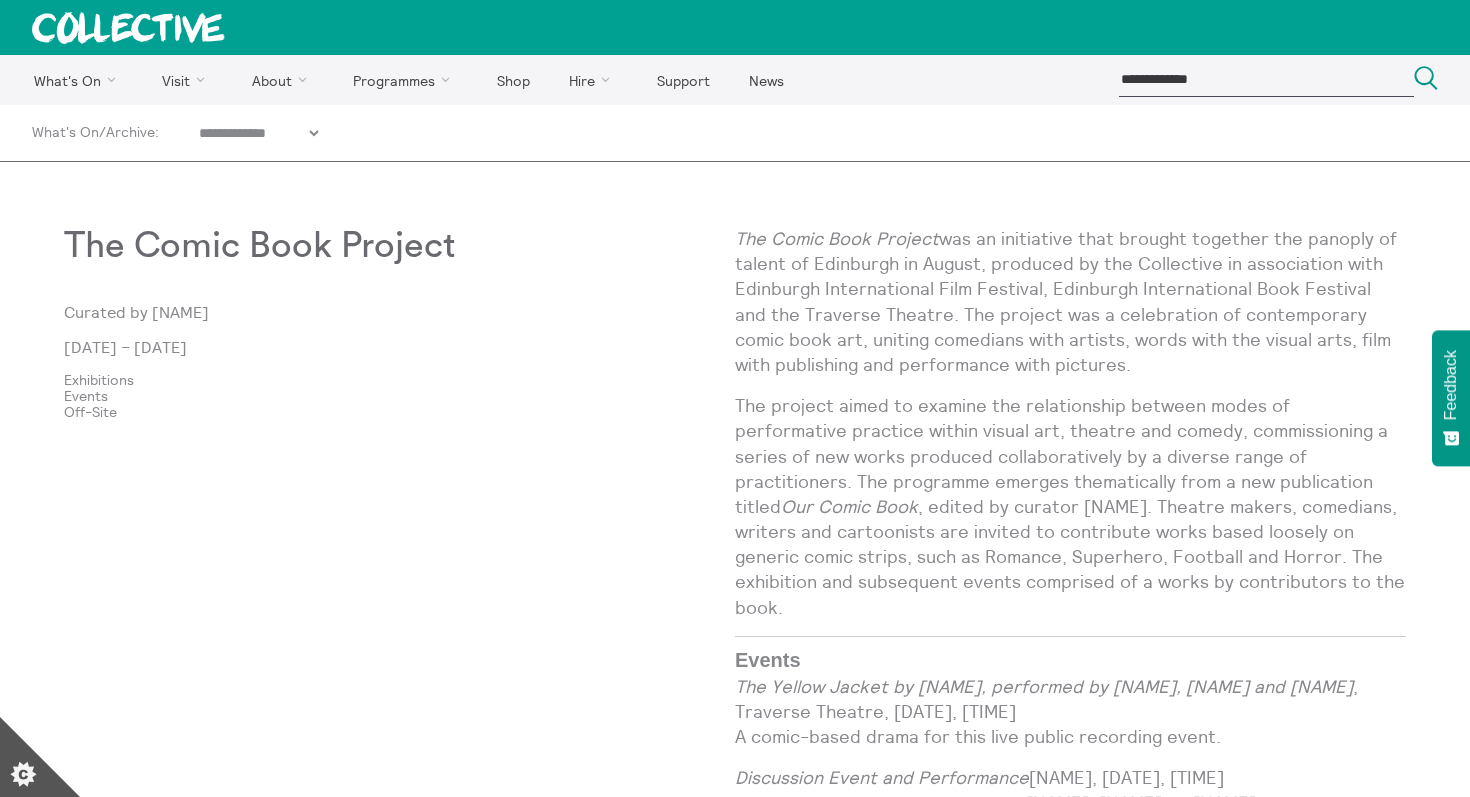 click at bounding box center (1266, 79) 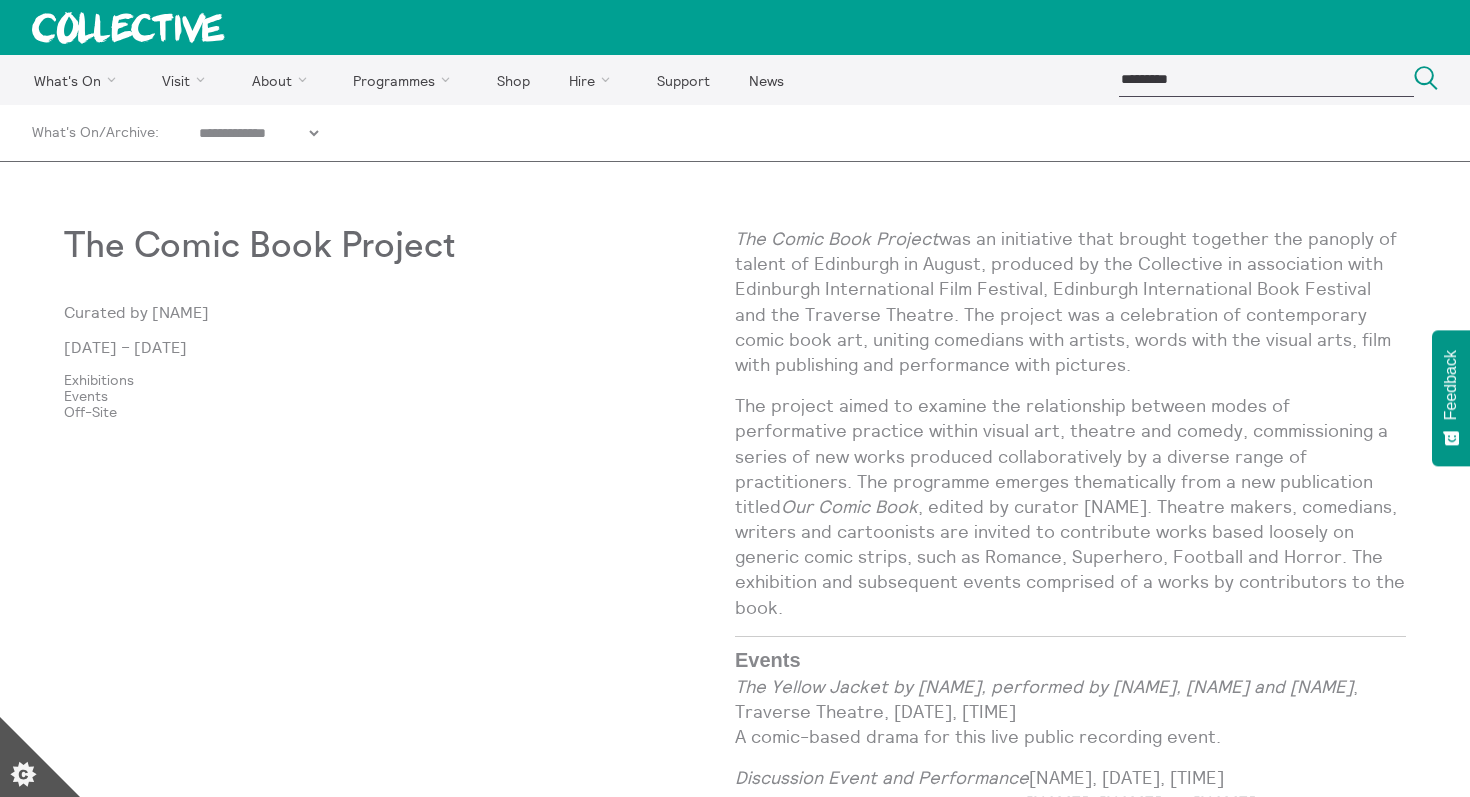 type on "*********" 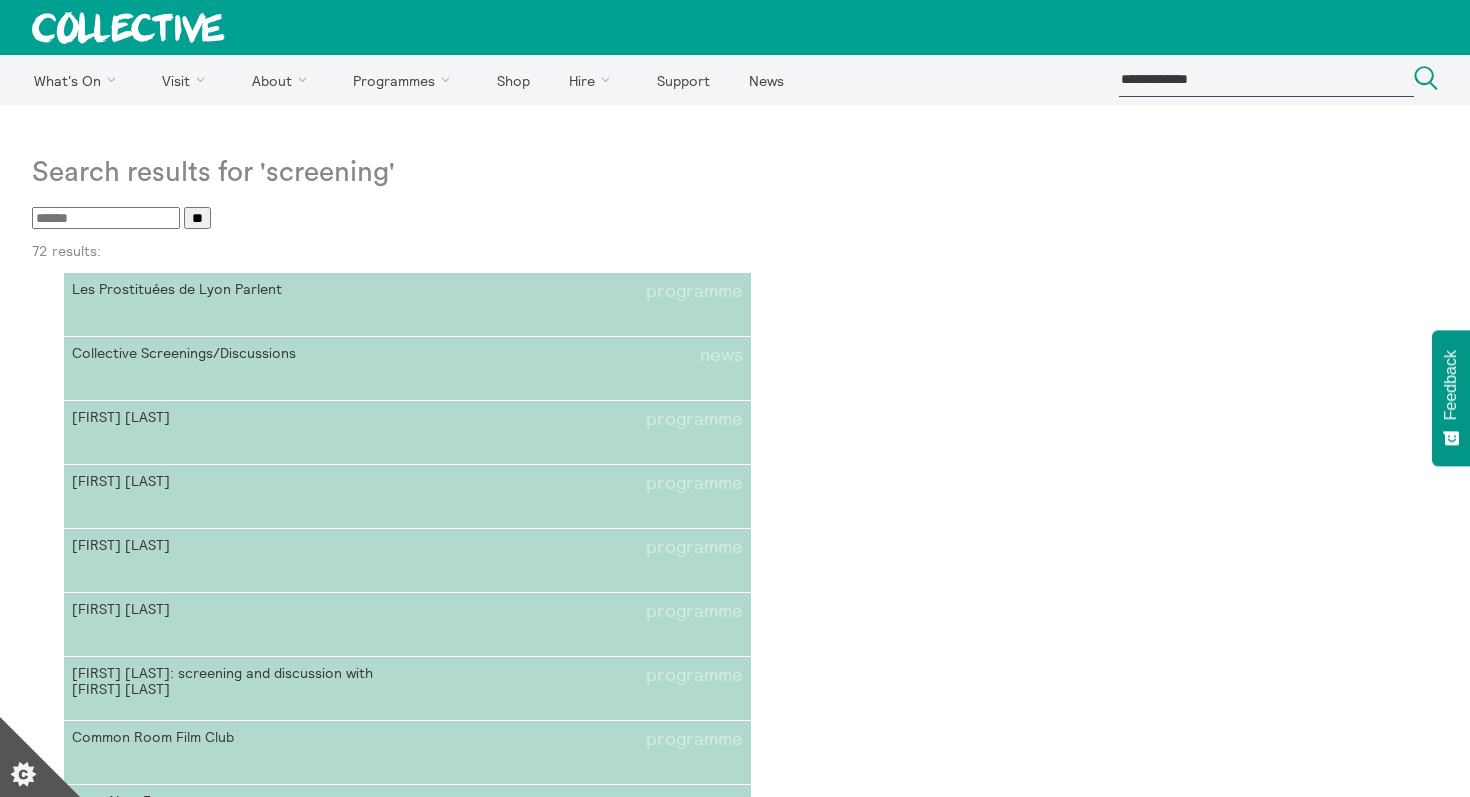 scroll, scrollTop: 0, scrollLeft: 0, axis: both 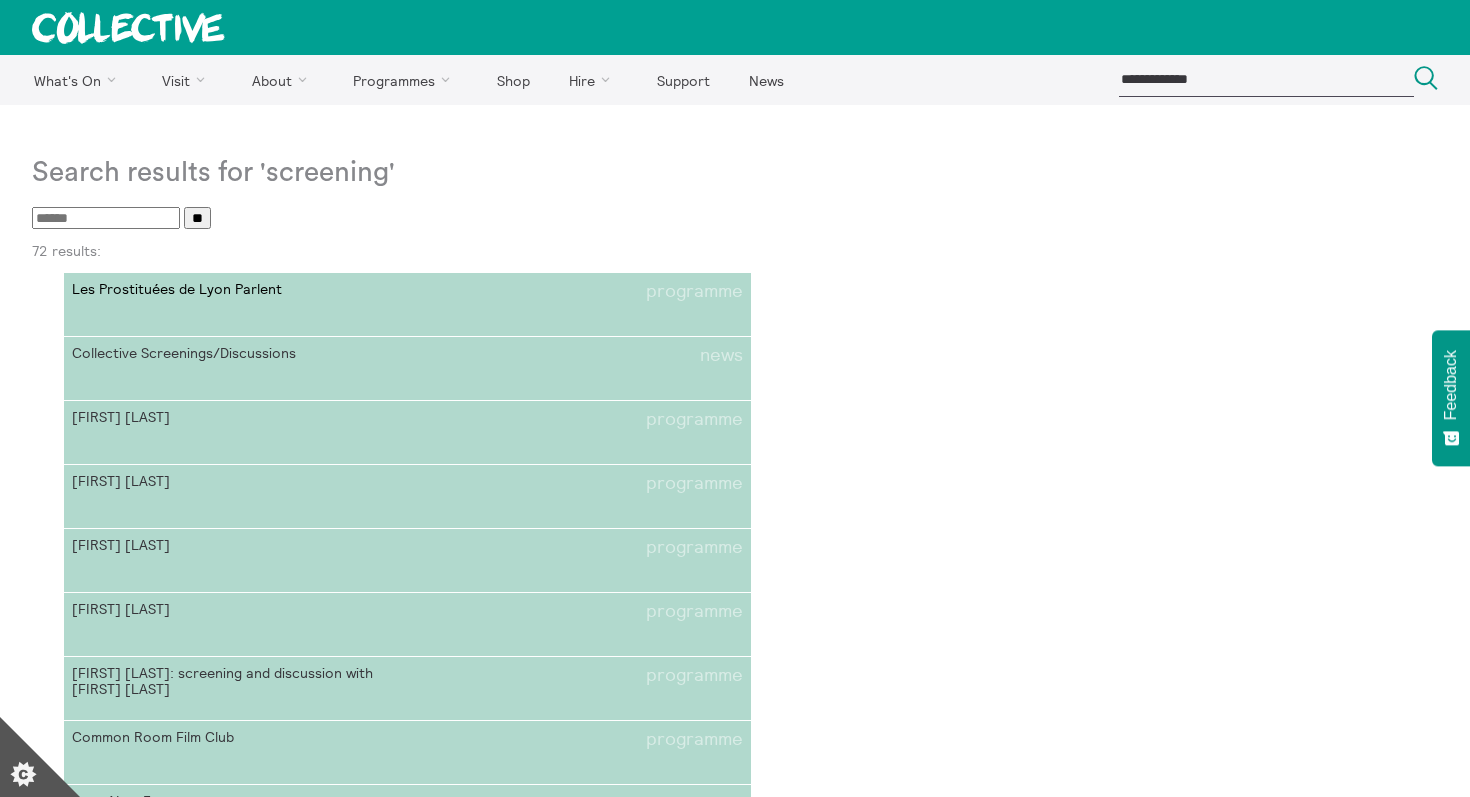 click on "Les Prostituées de Lyon Parlent" at bounding box center [240, 291] 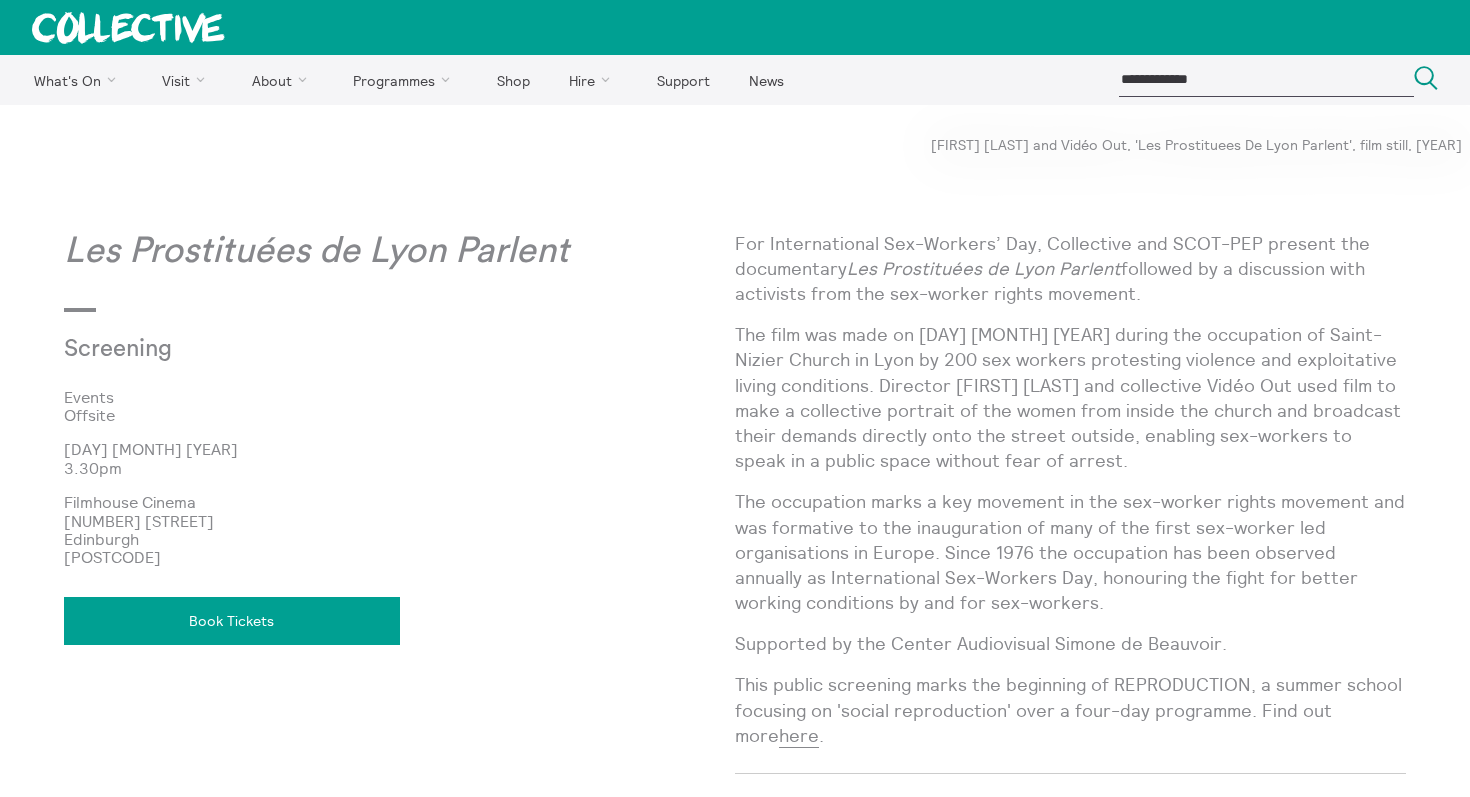 scroll, scrollTop: 0, scrollLeft: 0, axis: both 